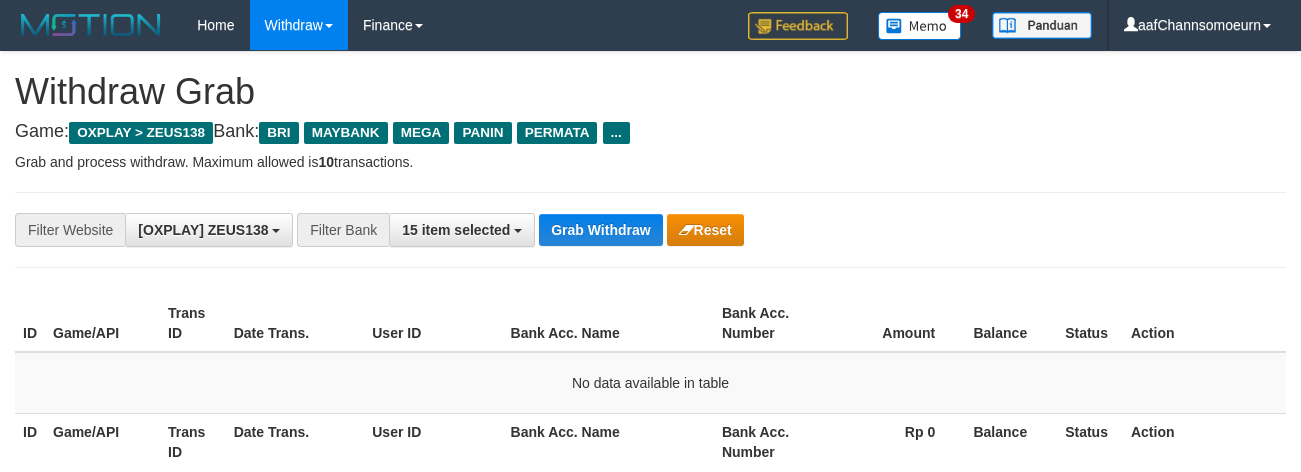 scroll, scrollTop: 0, scrollLeft: 0, axis: both 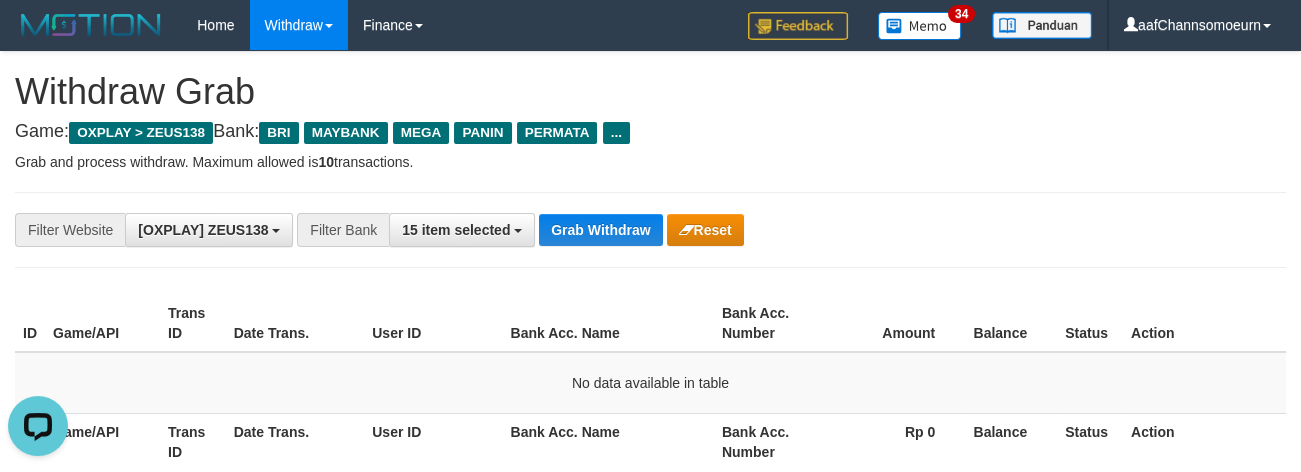 drag, startPoint x: 1111, startPoint y: 210, endPoint x: 1113, endPoint y: 226, distance: 16.124516 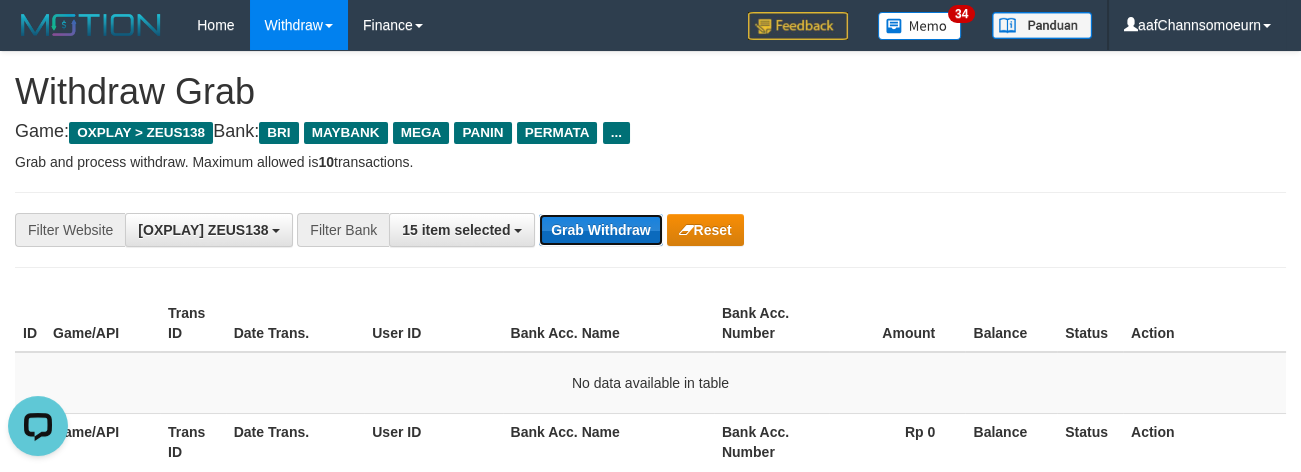 click on "Grab Withdraw" at bounding box center [600, 230] 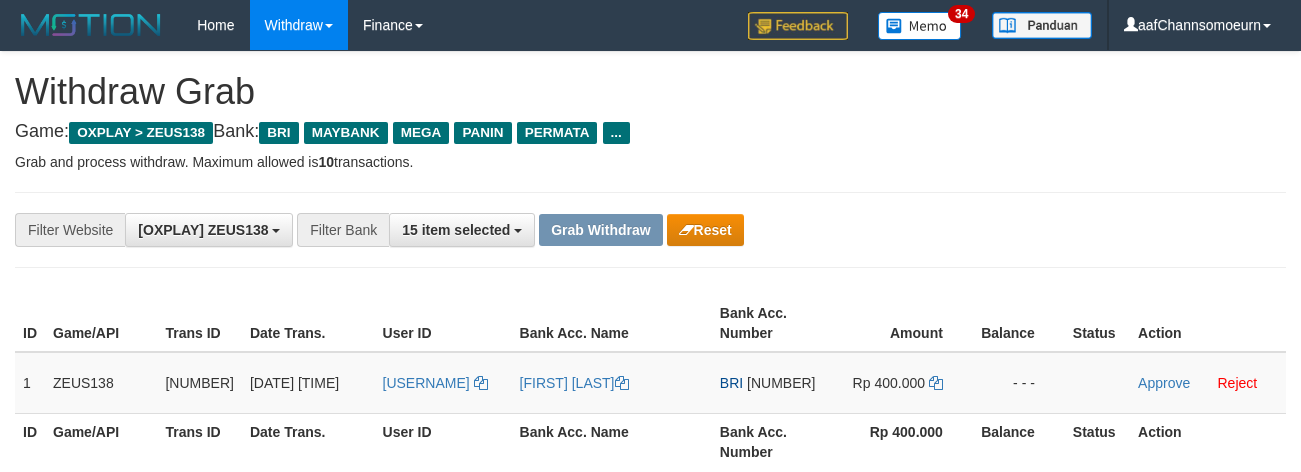 scroll, scrollTop: 0, scrollLeft: 0, axis: both 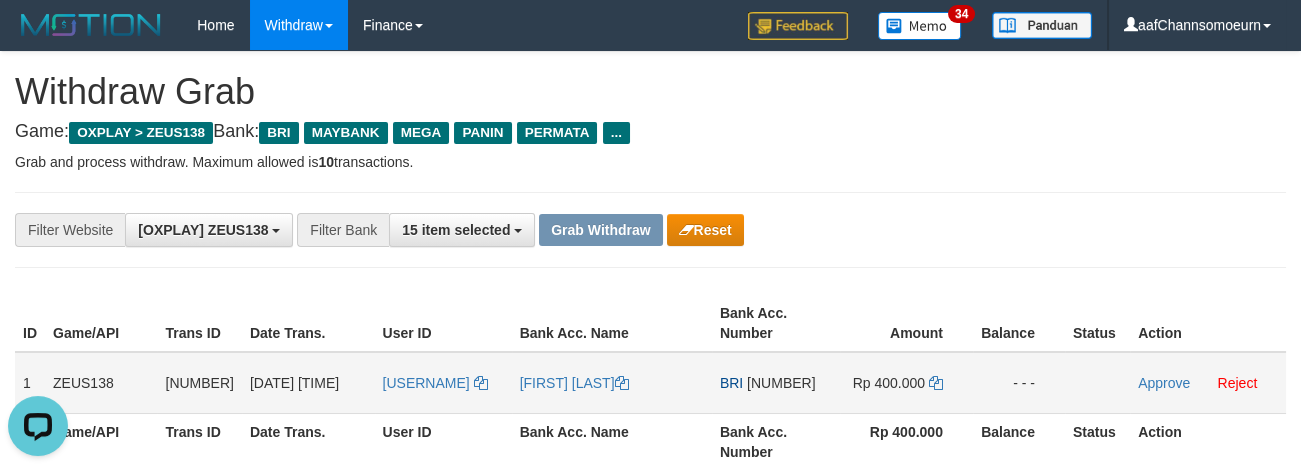 click on "JAYYYY[NUMBER]" at bounding box center (443, 383) 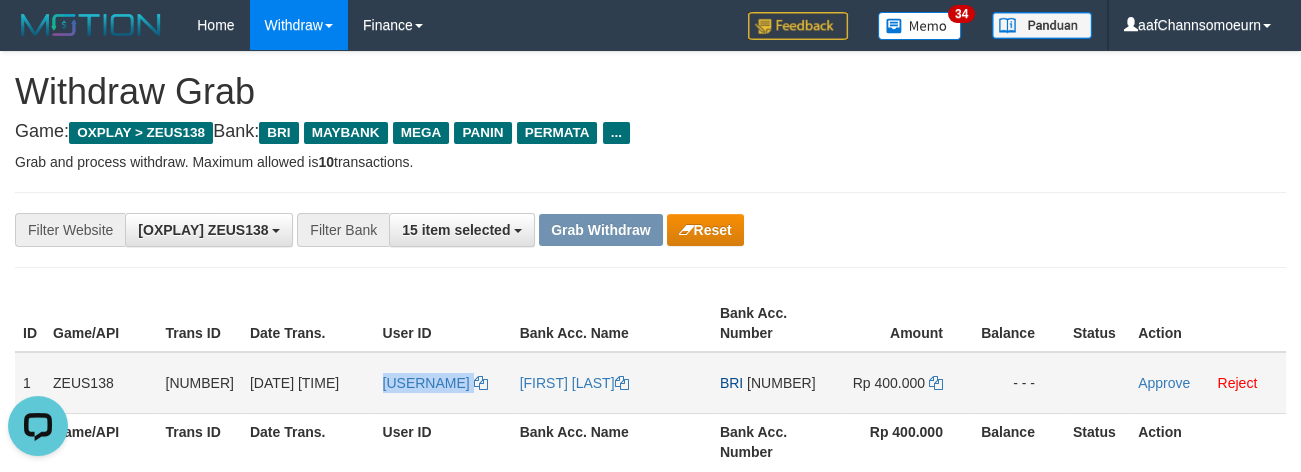click on "JAYYYY[NUMBER]" at bounding box center (443, 383) 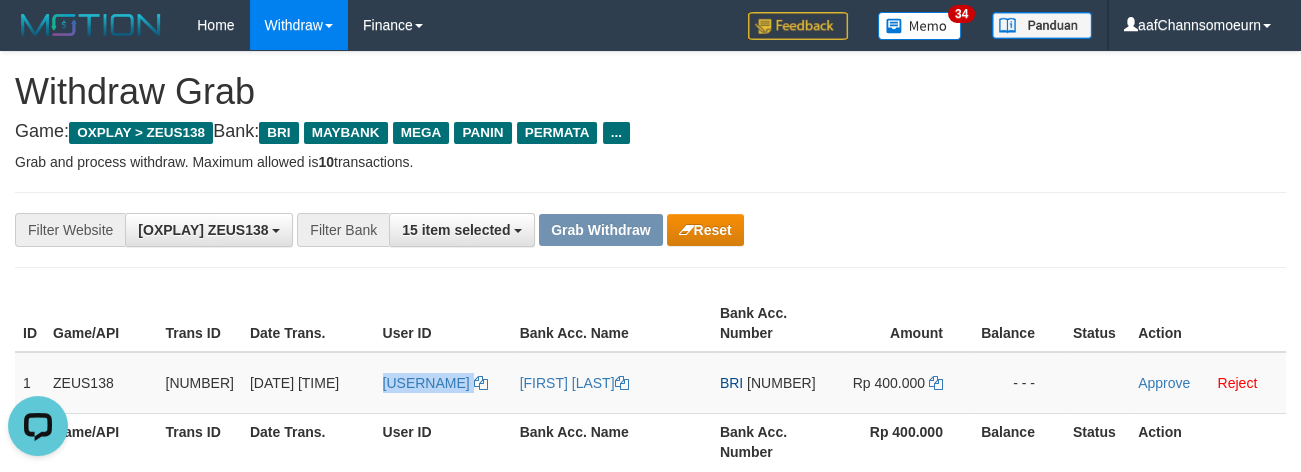 copy on "JAYYYY[NUMBER]" 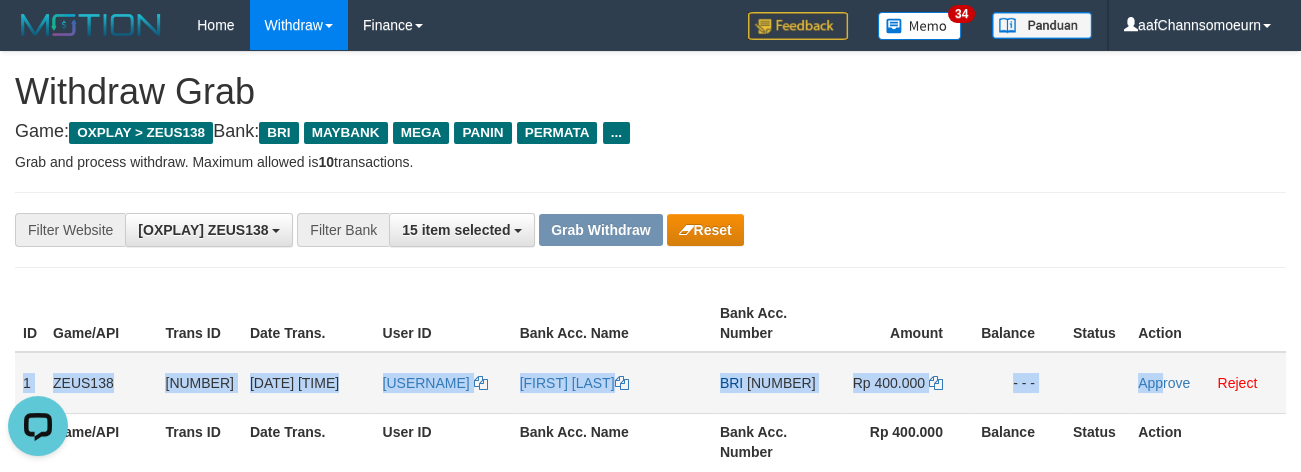 drag, startPoint x: 20, startPoint y: 375, endPoint x: 1168, endPoint y: 412, distance: 1148.5961 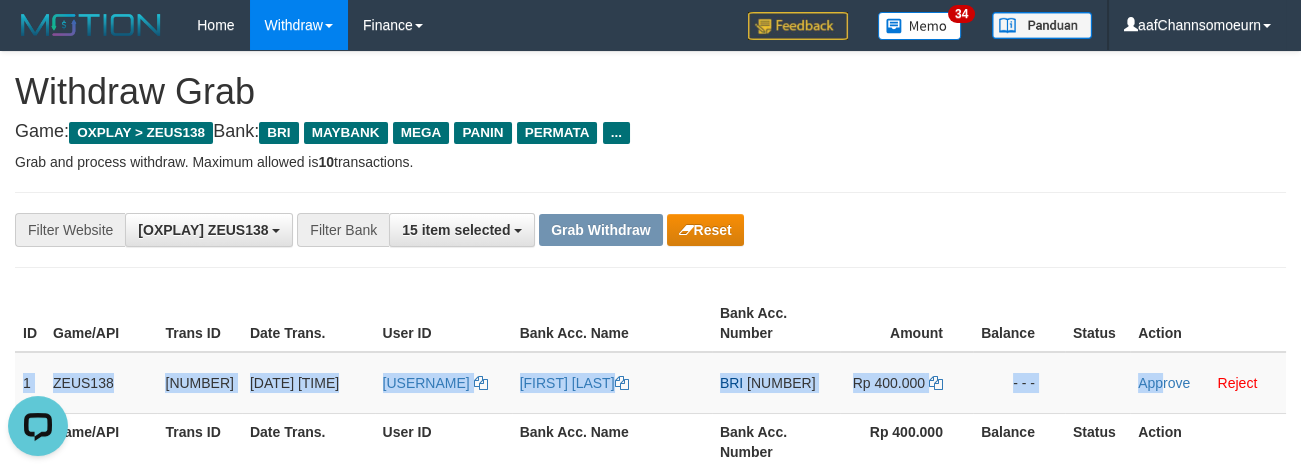 copy on "1
ZEUS138
85066486
05/08/2025 19:25:24
JAYYYY02
MUHAMMAD YUSUP
BRI
560601015504505
Rp 400.000
- - -
App" 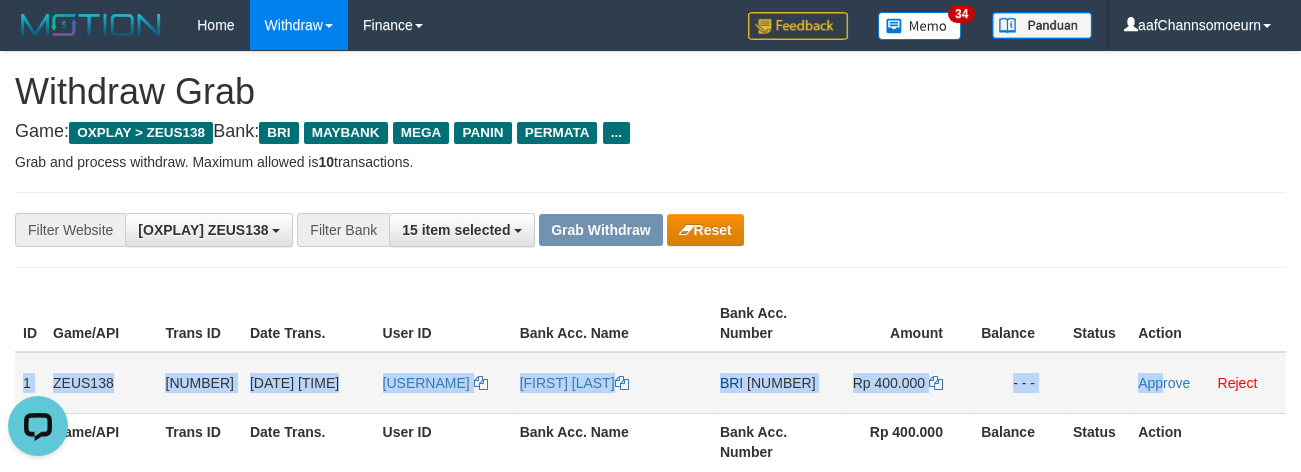 click on "[NUMBER]" at bounding box center (781, 383) 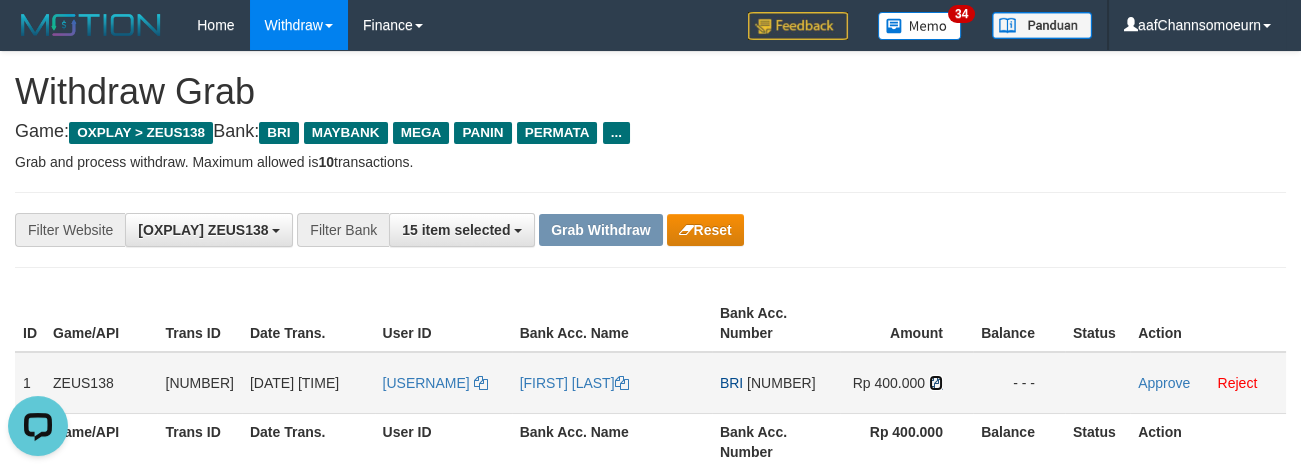 click at bounding box center [936, 383] 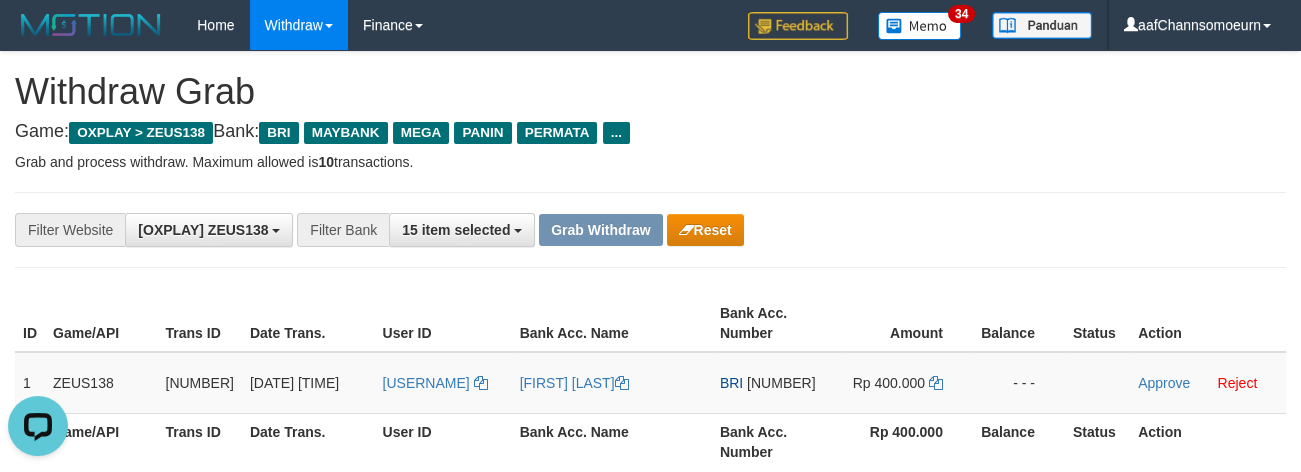 click on "Grab and process withdraw.
Maximum allowed is  10  transactions." at bounding box center (650, 162) 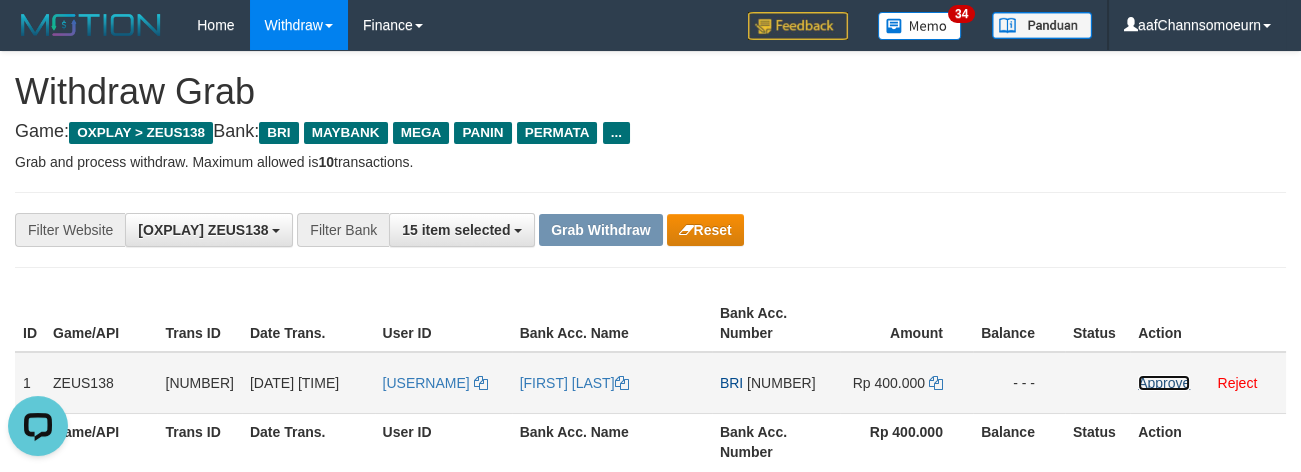 click on "Approve" at bounding box center (1164, 383) 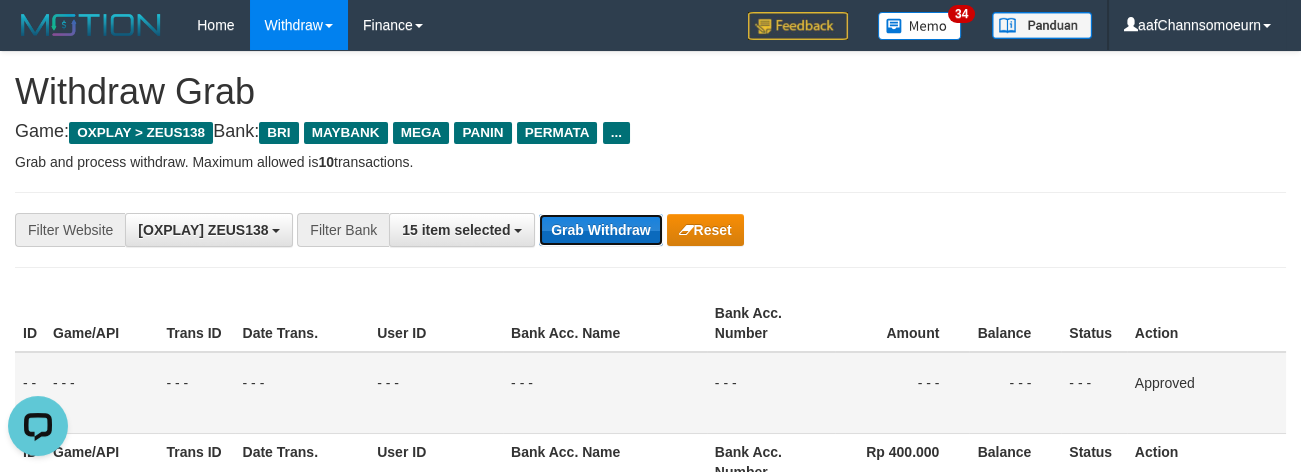 click on "Grab Withdraw" at bounding box center (600, 230) 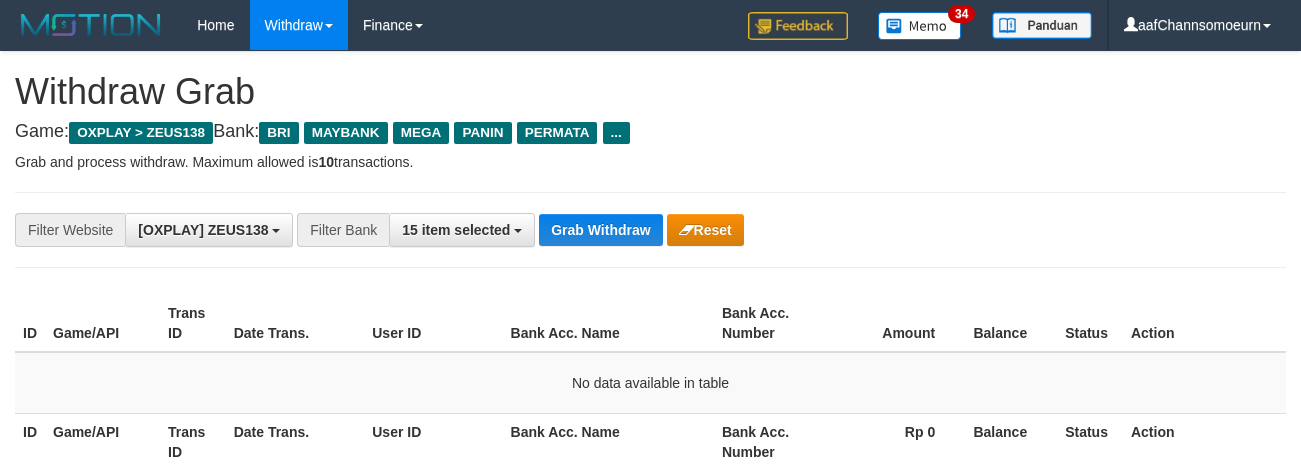 scroll, scrollTop: 0, scrollLeft: 0, axis: both 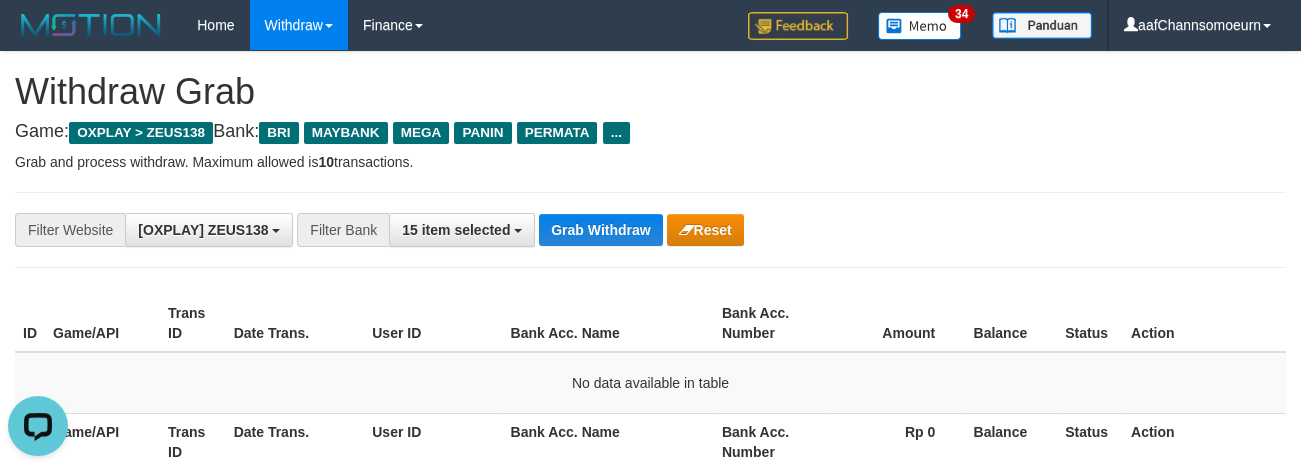 drag, startPoint x: 1163, startPoint y: 214, endPoint x: 1147, endPoint y: 253, distance: 42.154476 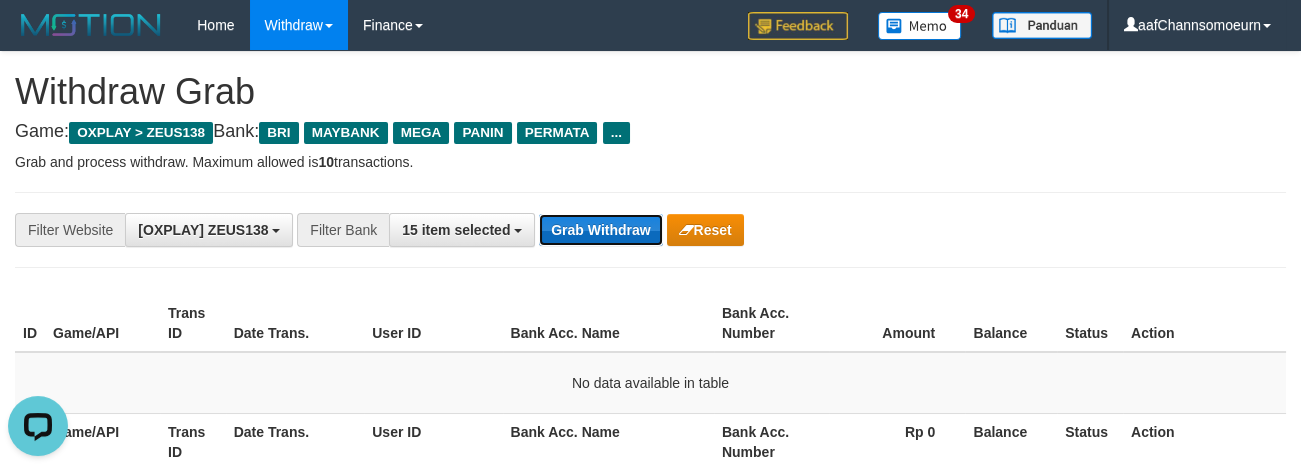 click on "Grab Withdraw" at bounding box center (600, 230) 